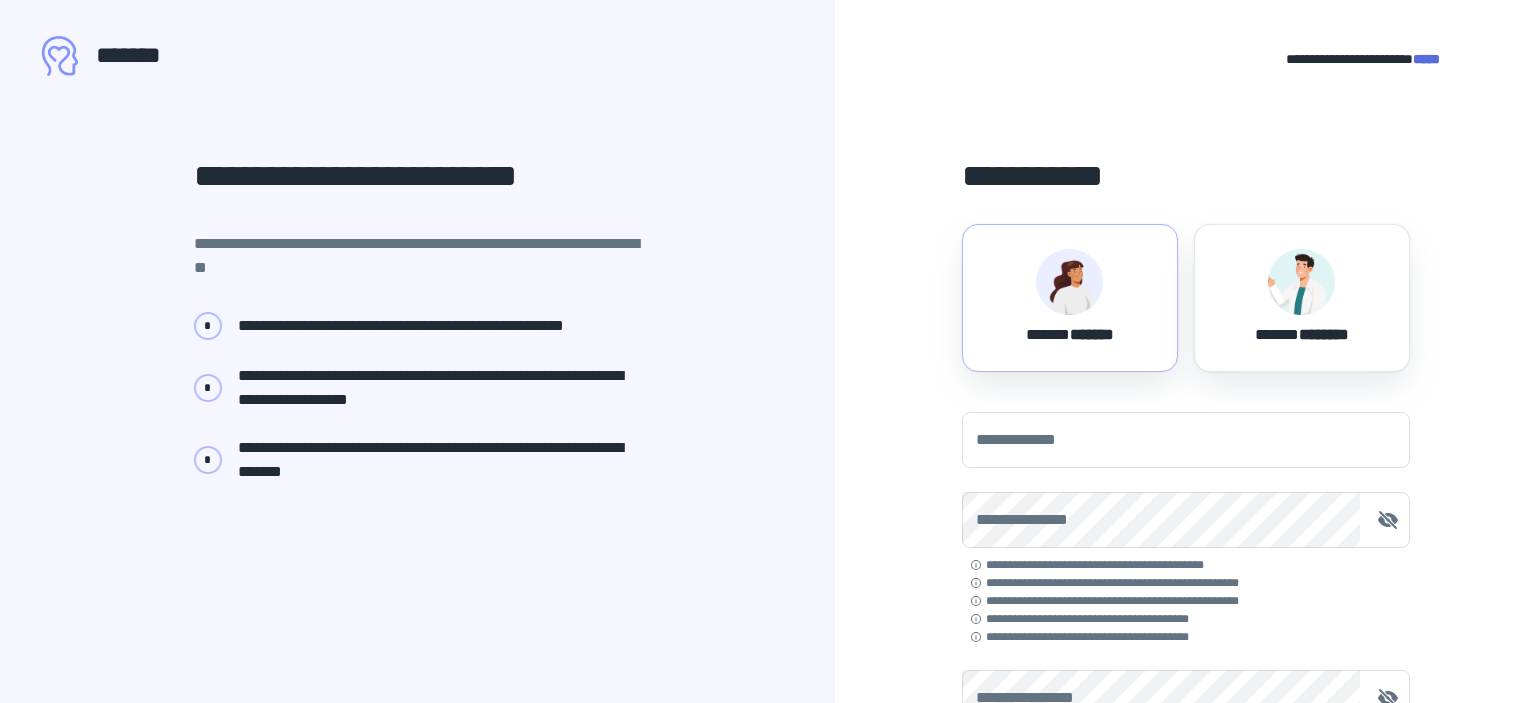 scroll, scrollTop: 0, scrollLeft: 0, axis: both 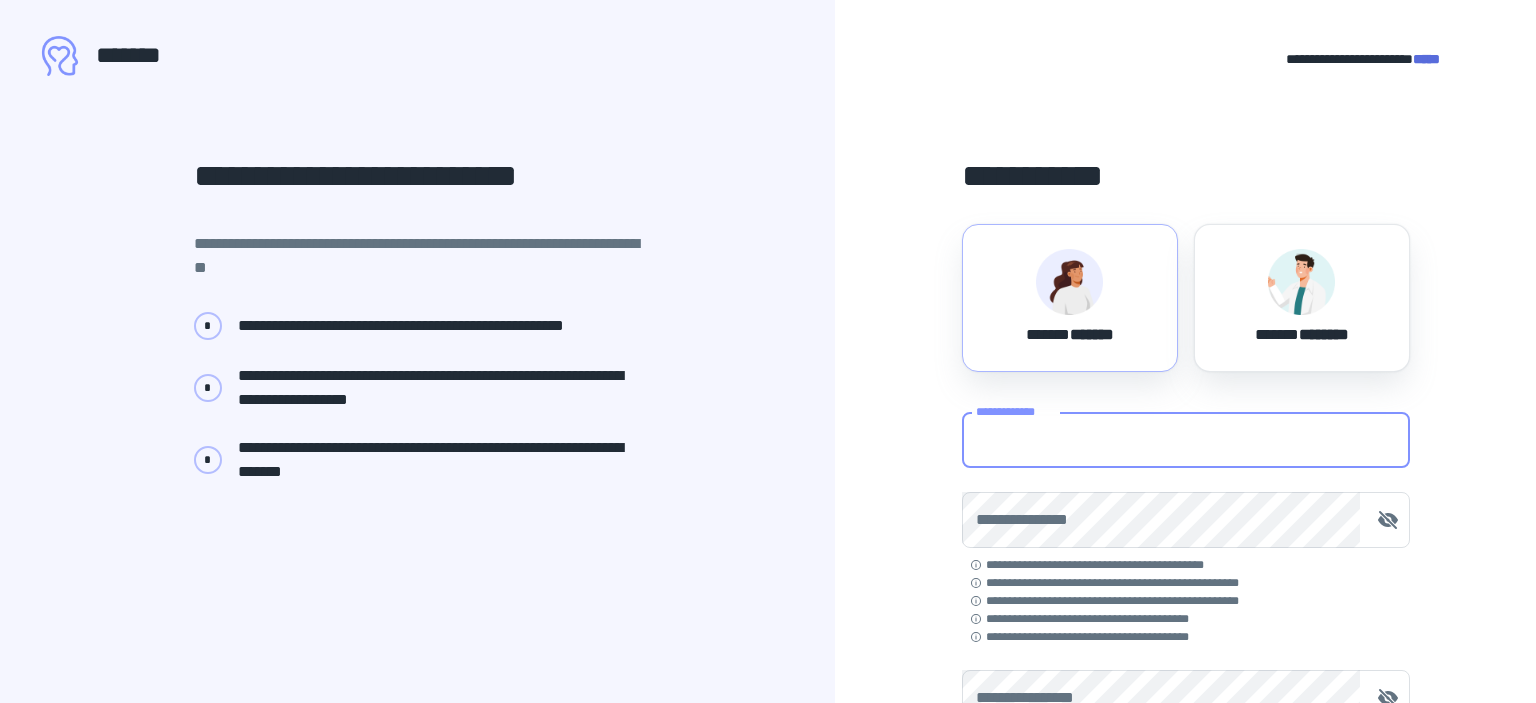 click on "**********" at bounding box center (1186, 440) 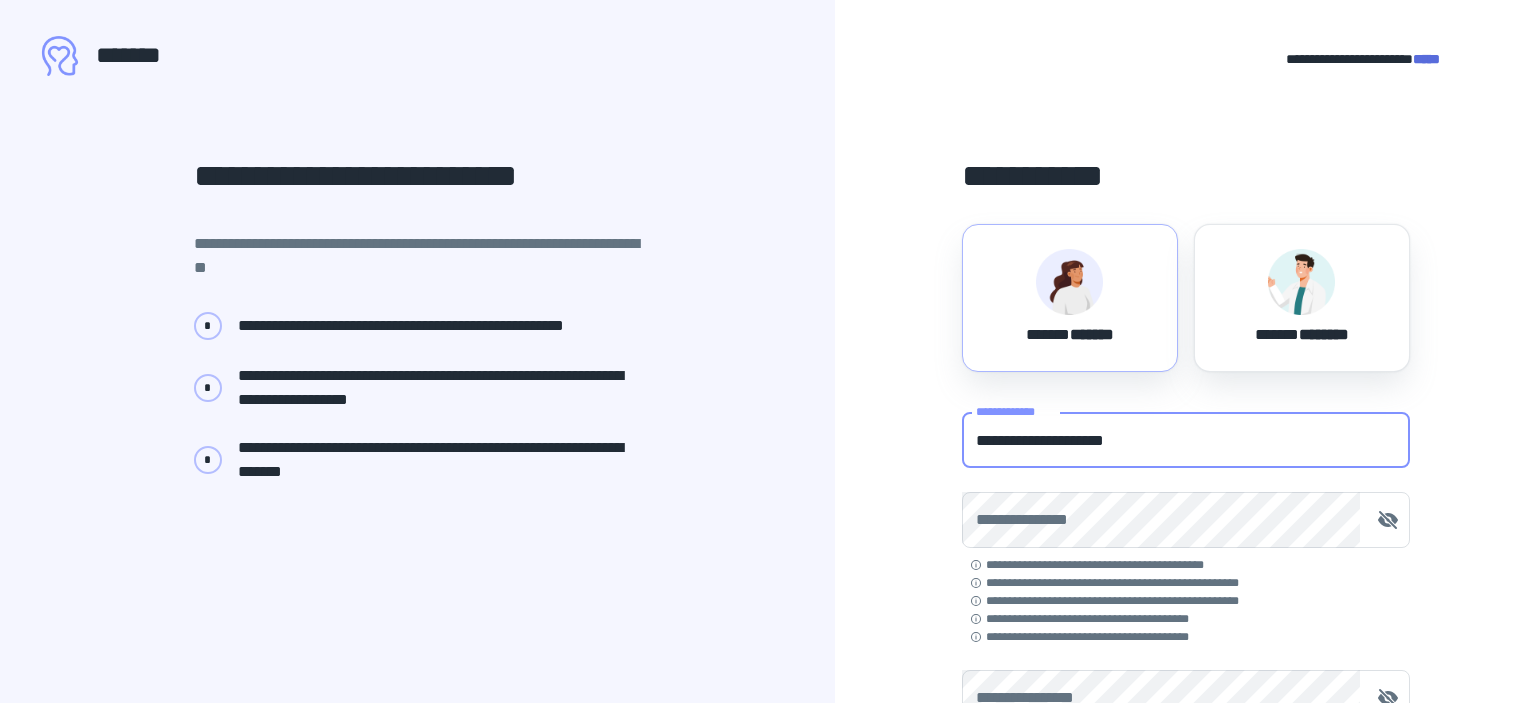 type on "**********" 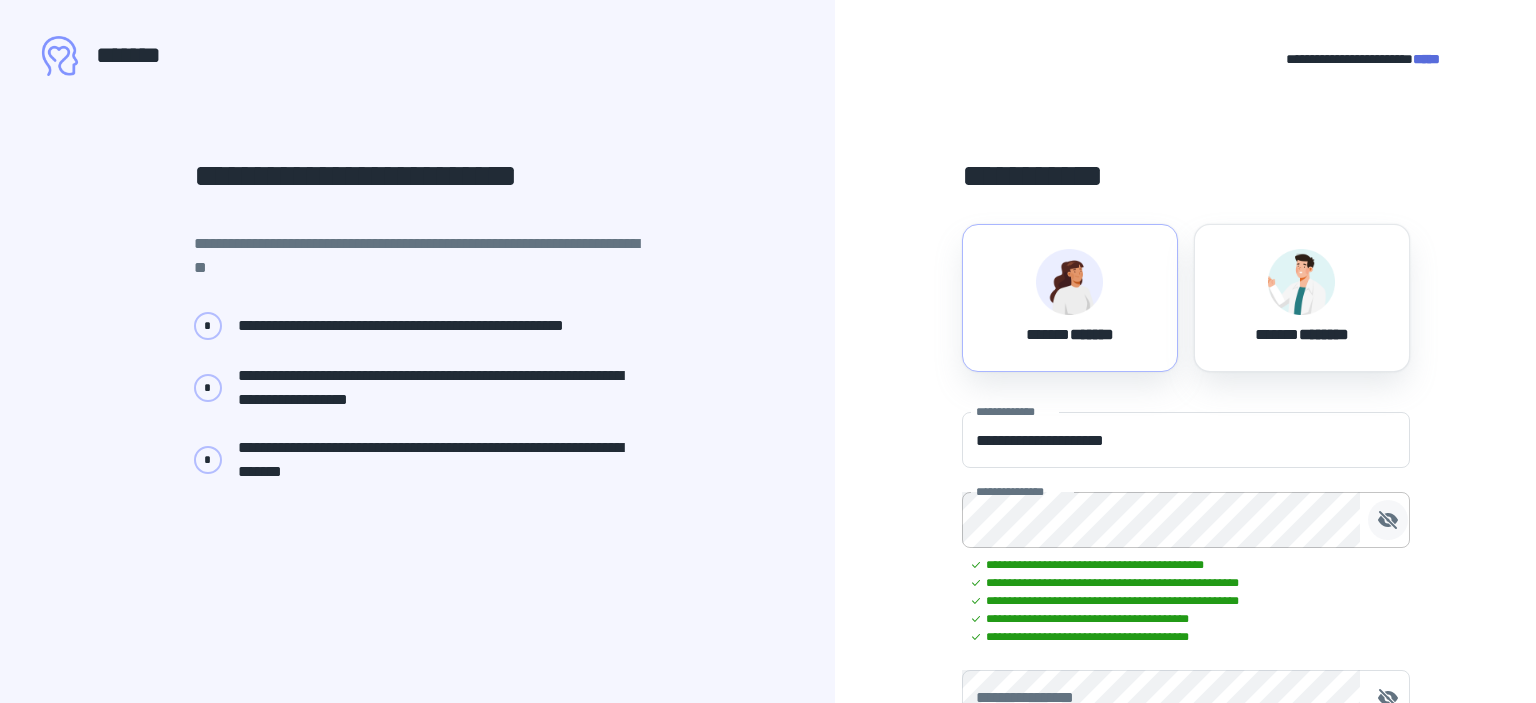 click 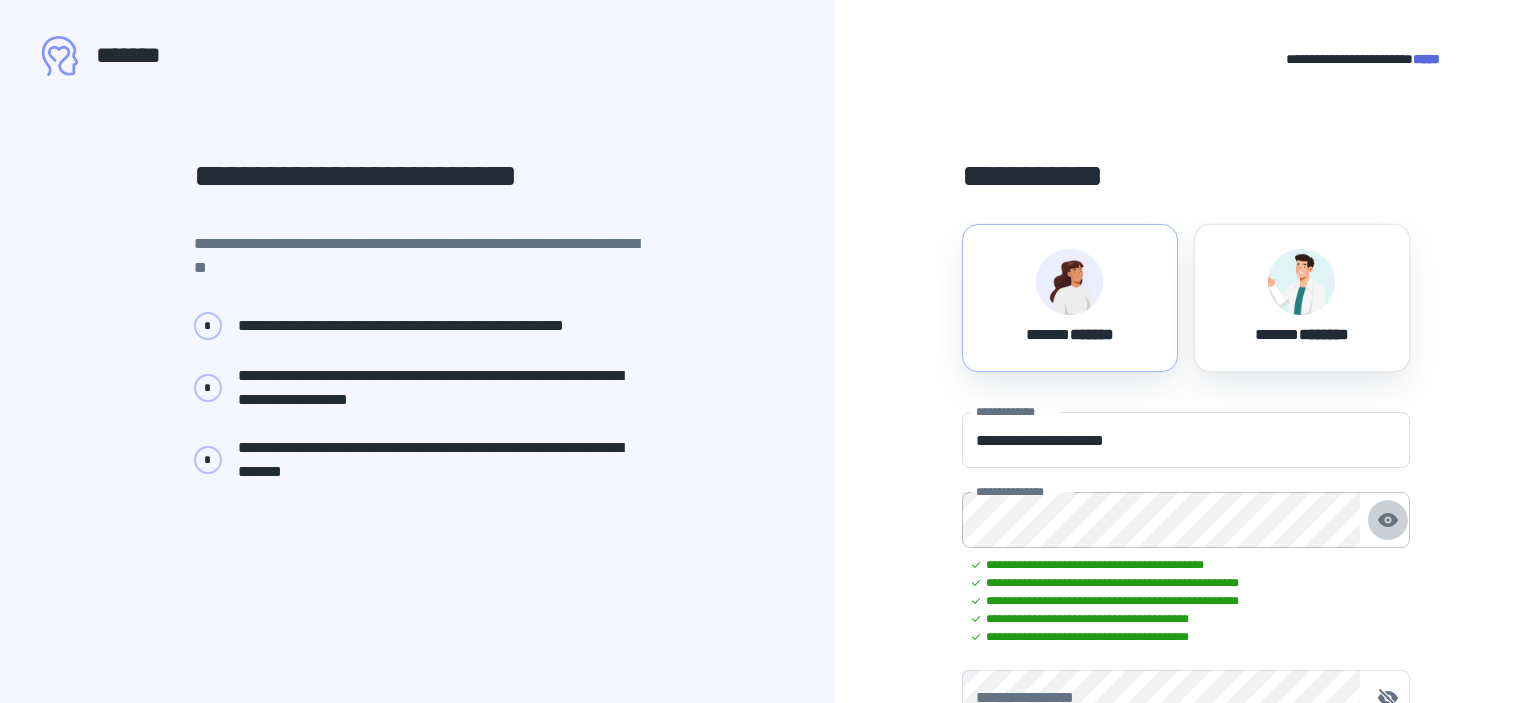 click 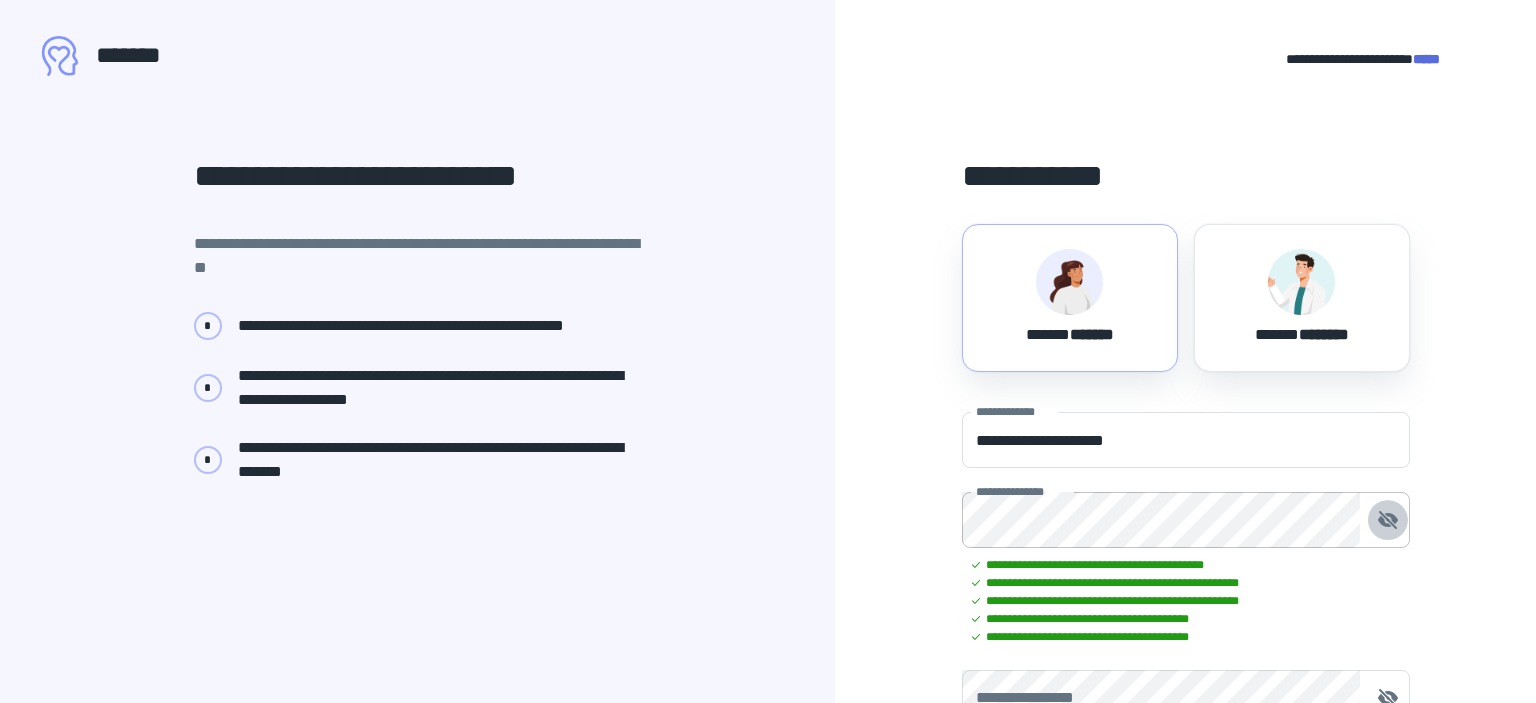click 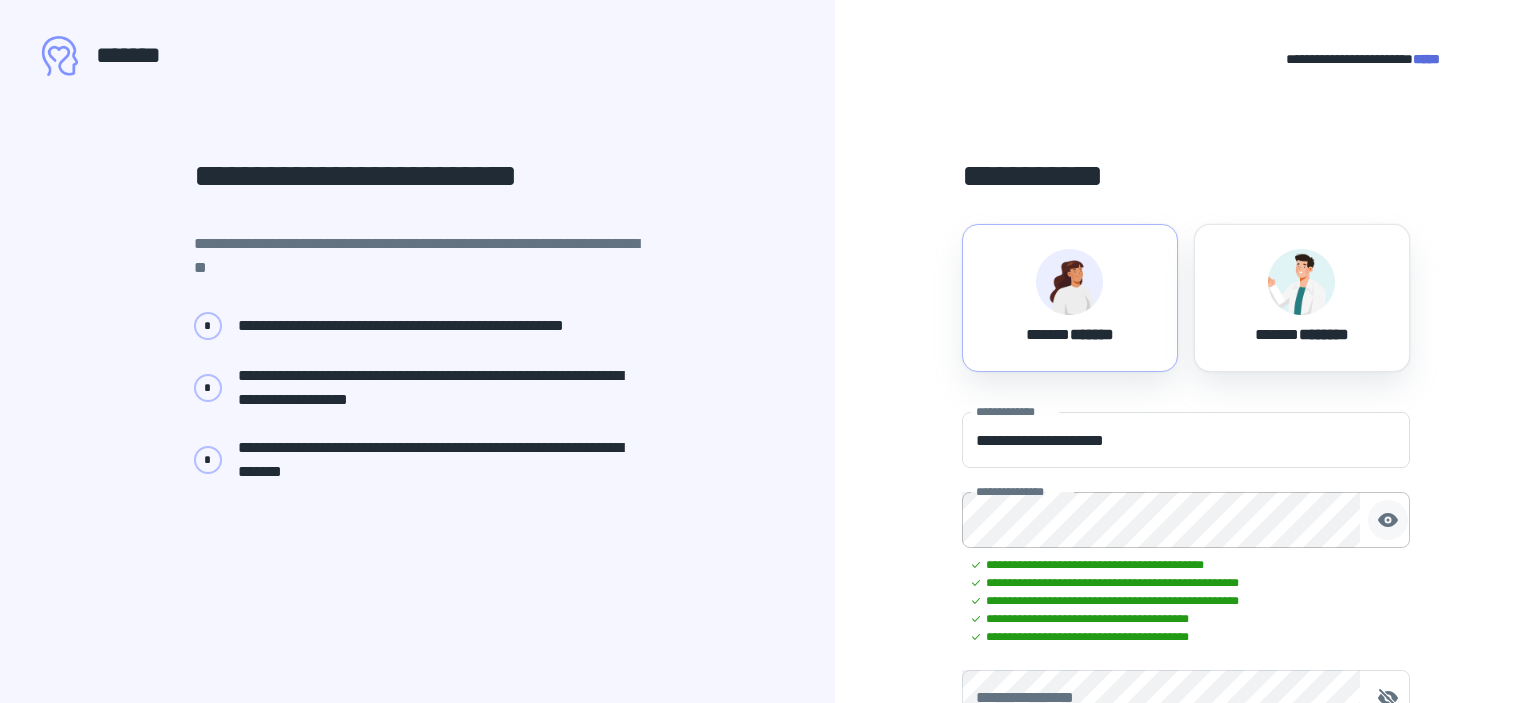 click 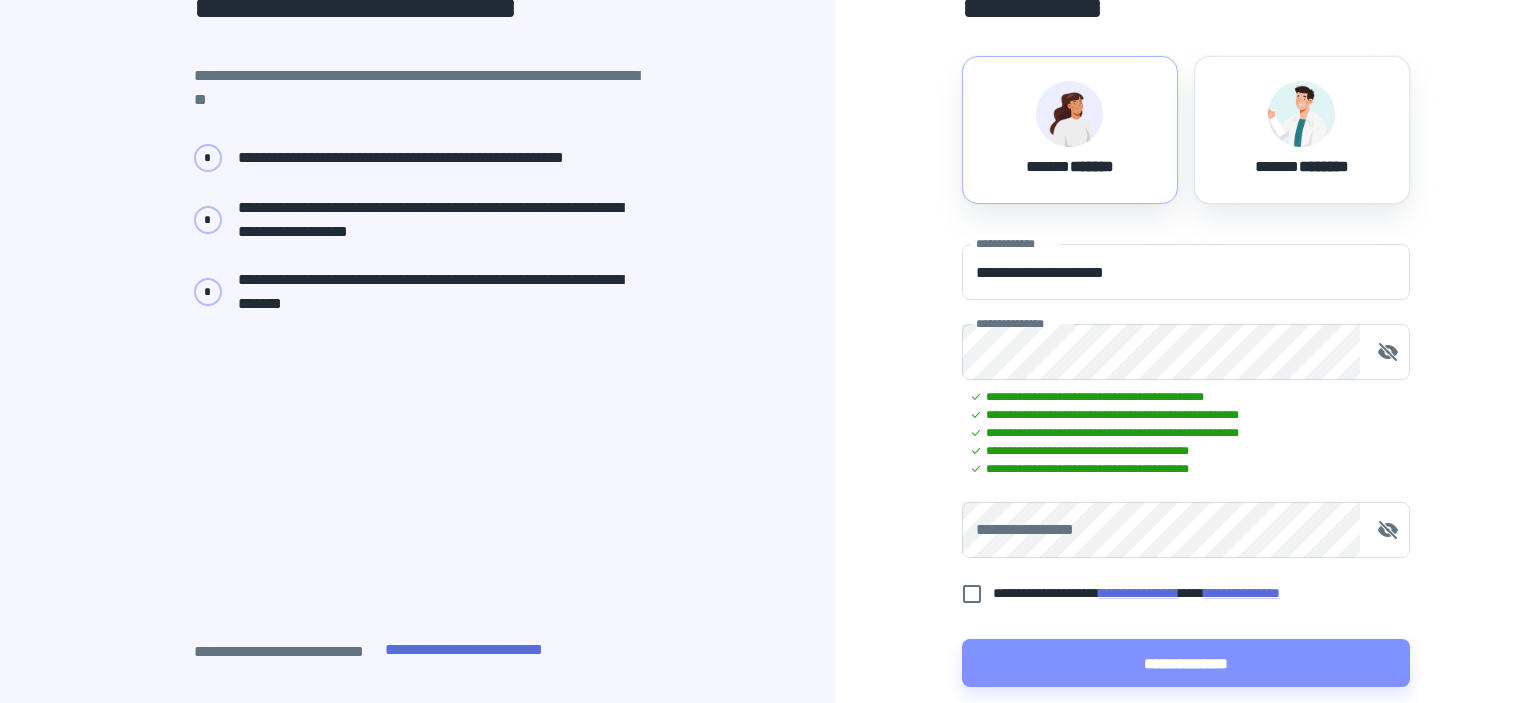 scroll, scrollTop: 211, scrollLeft: 0, axis: vertical 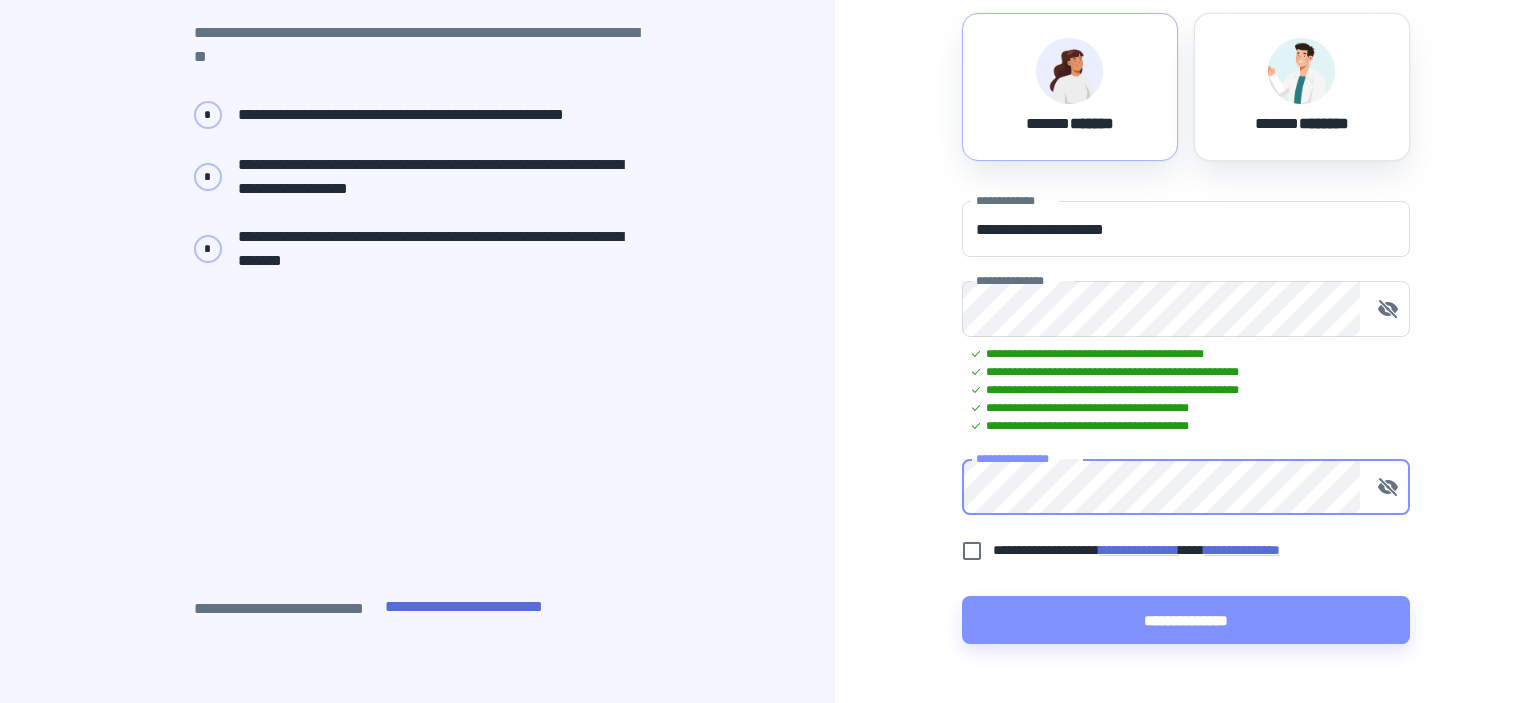 type 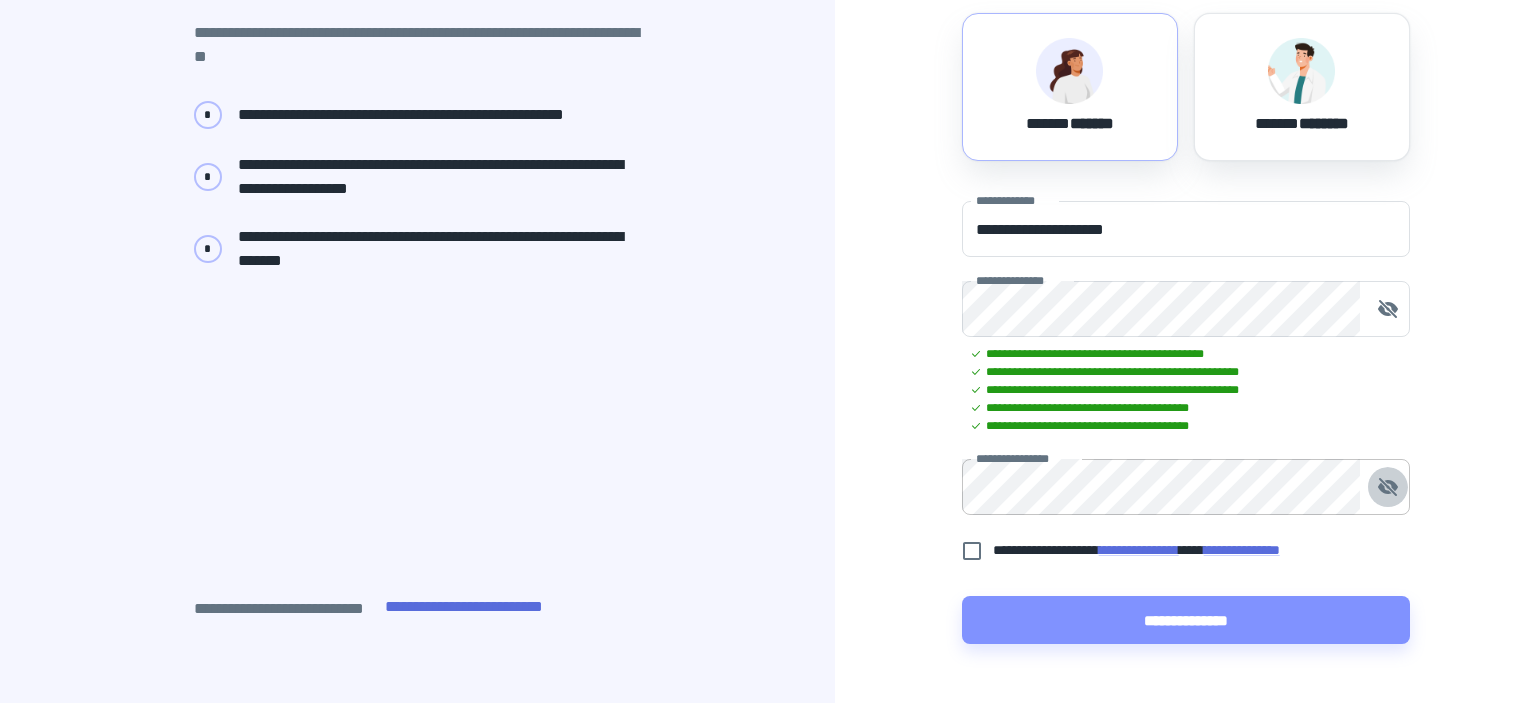 click 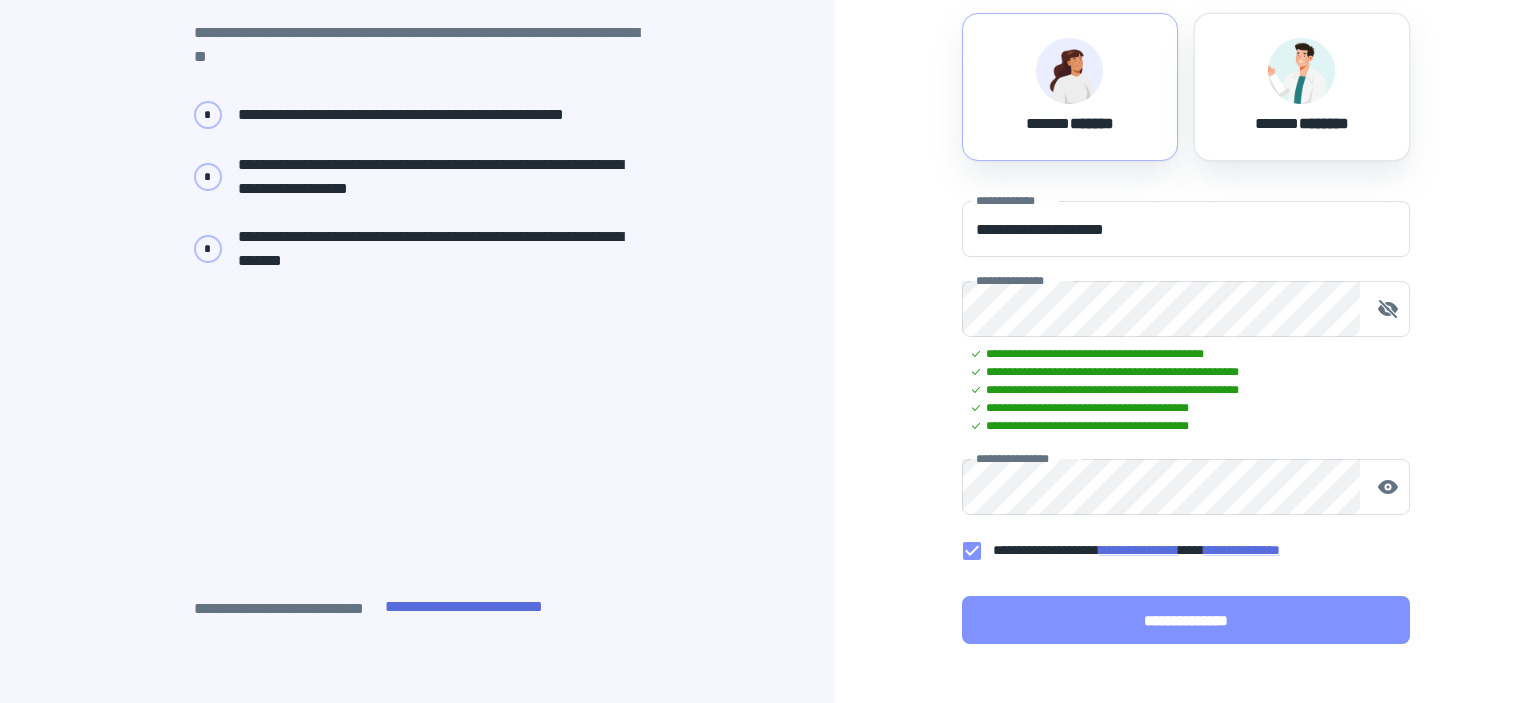 click on "**********" at bounding box center [1186, 620] 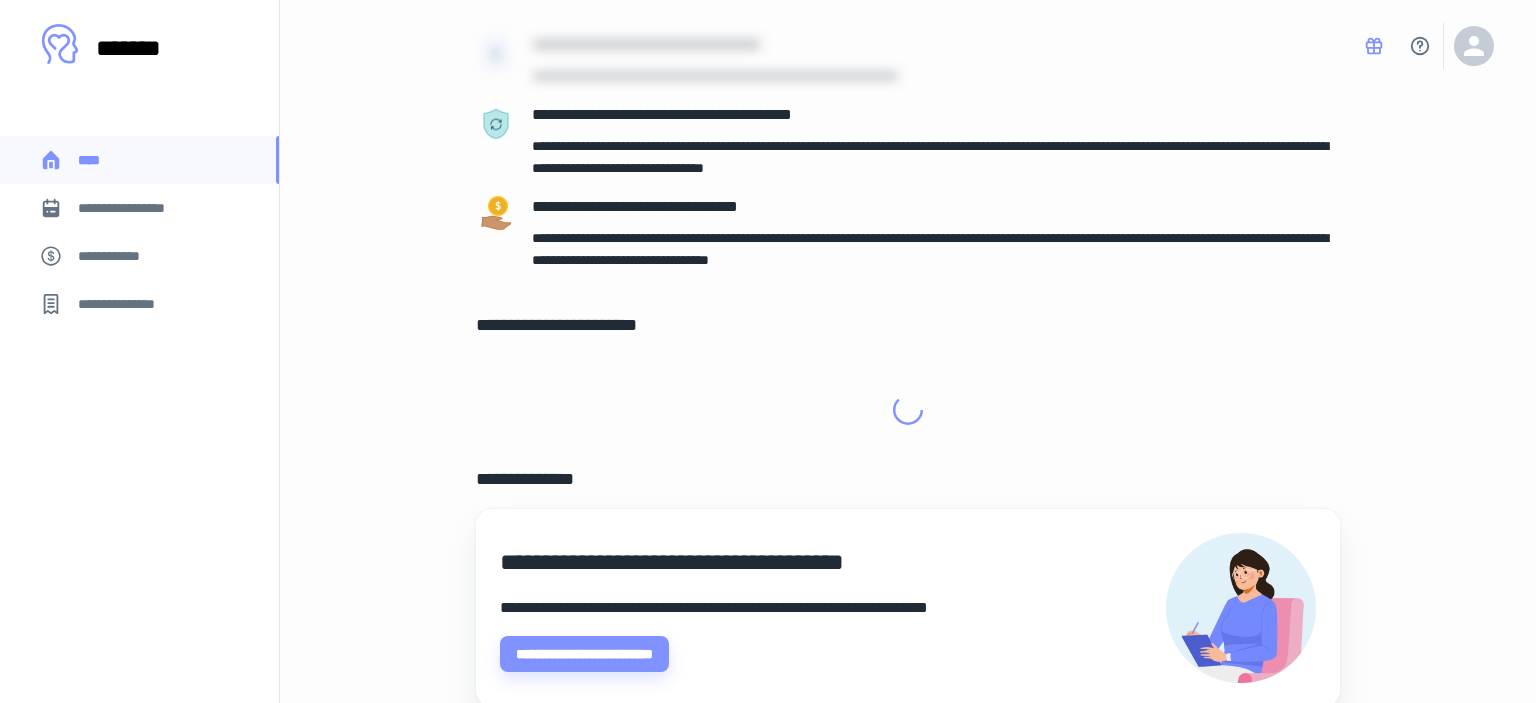 scroll, scrollTop: 0, scrollLeft: 0, axis: both 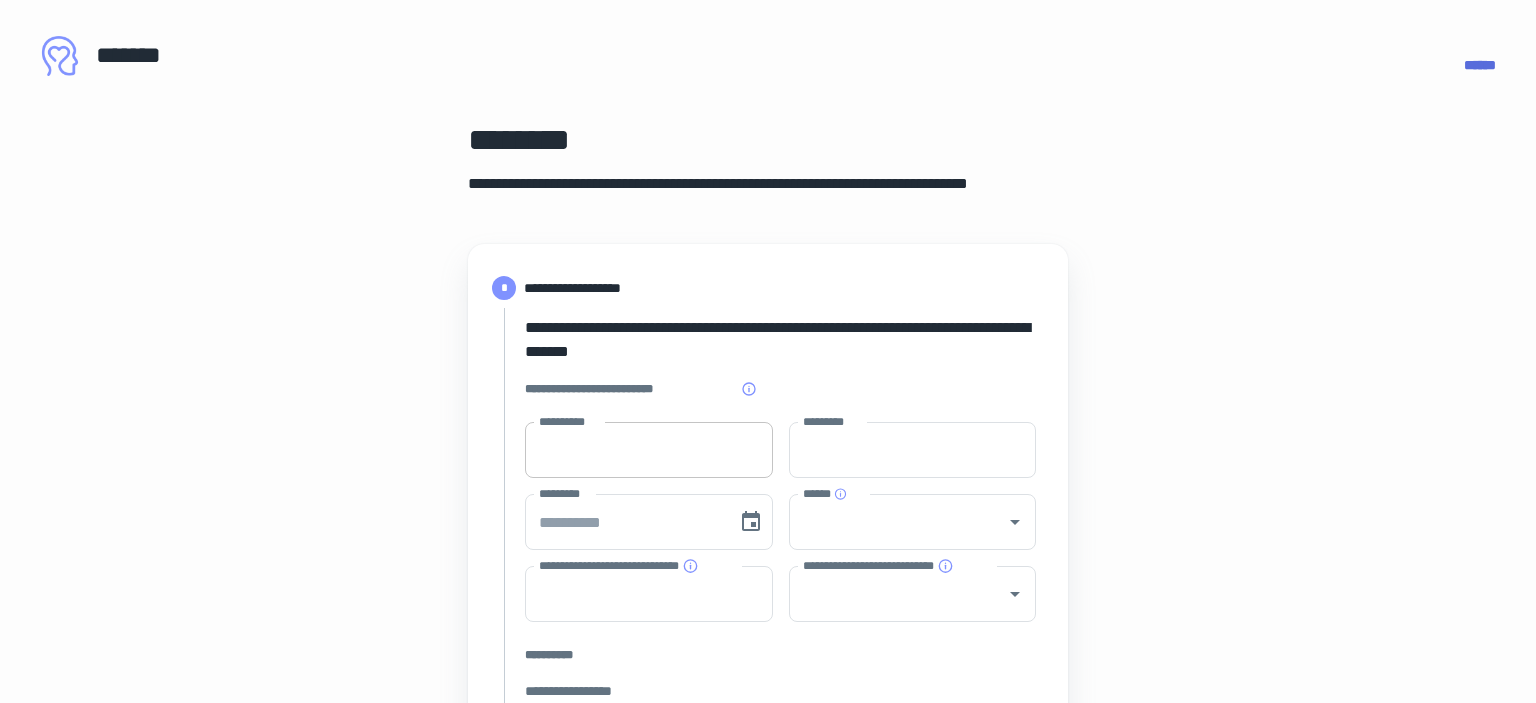 click on "**********" at bounding box center (649, 450) 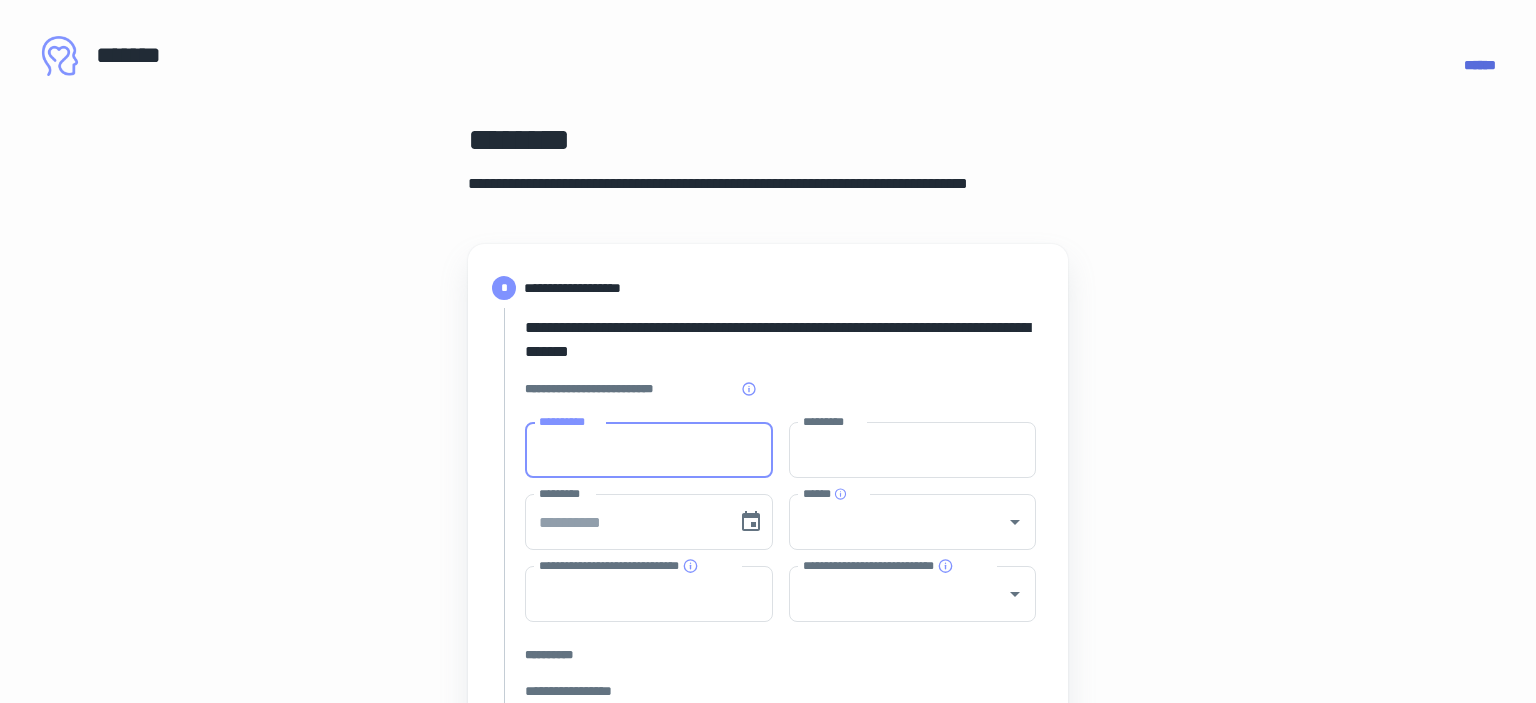 click on "**********" at bounding box center [649, 450] 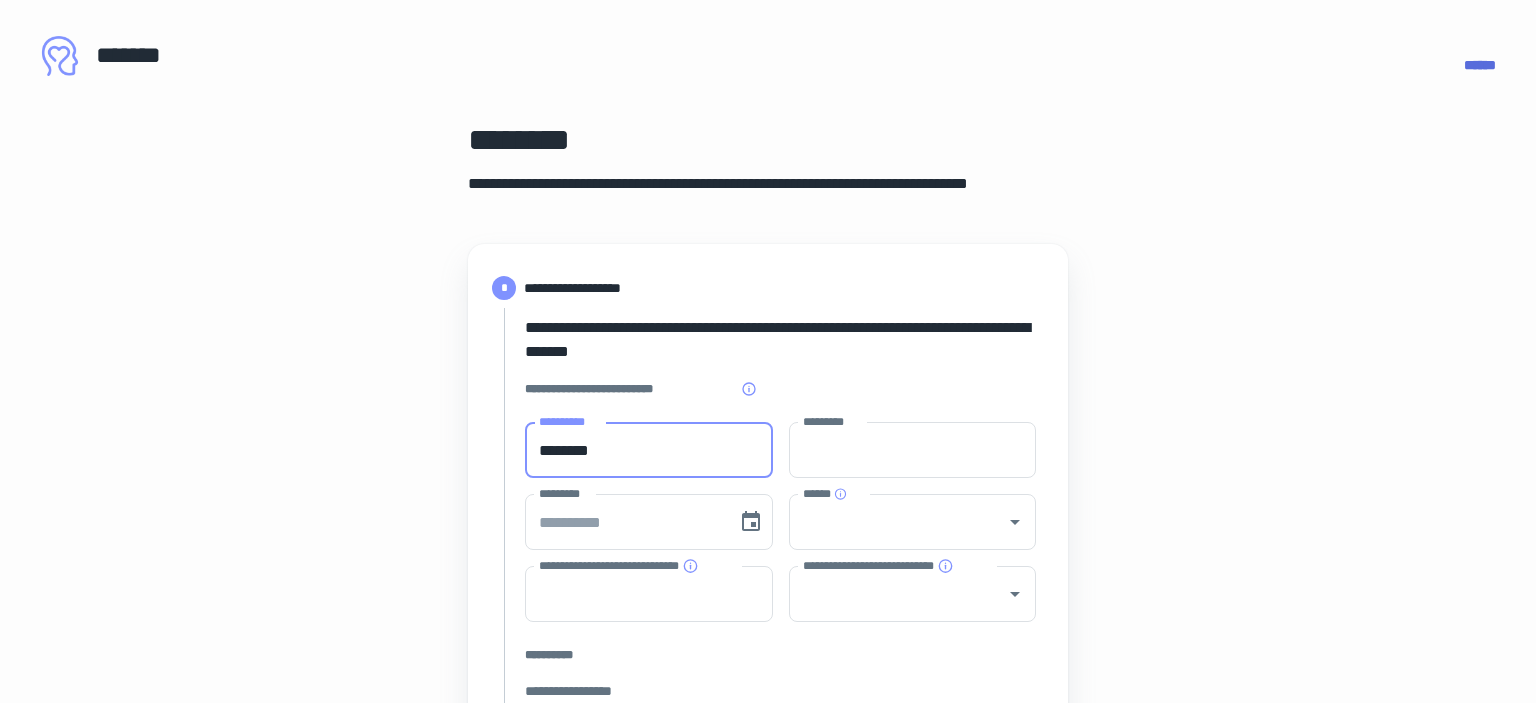 type on "******" 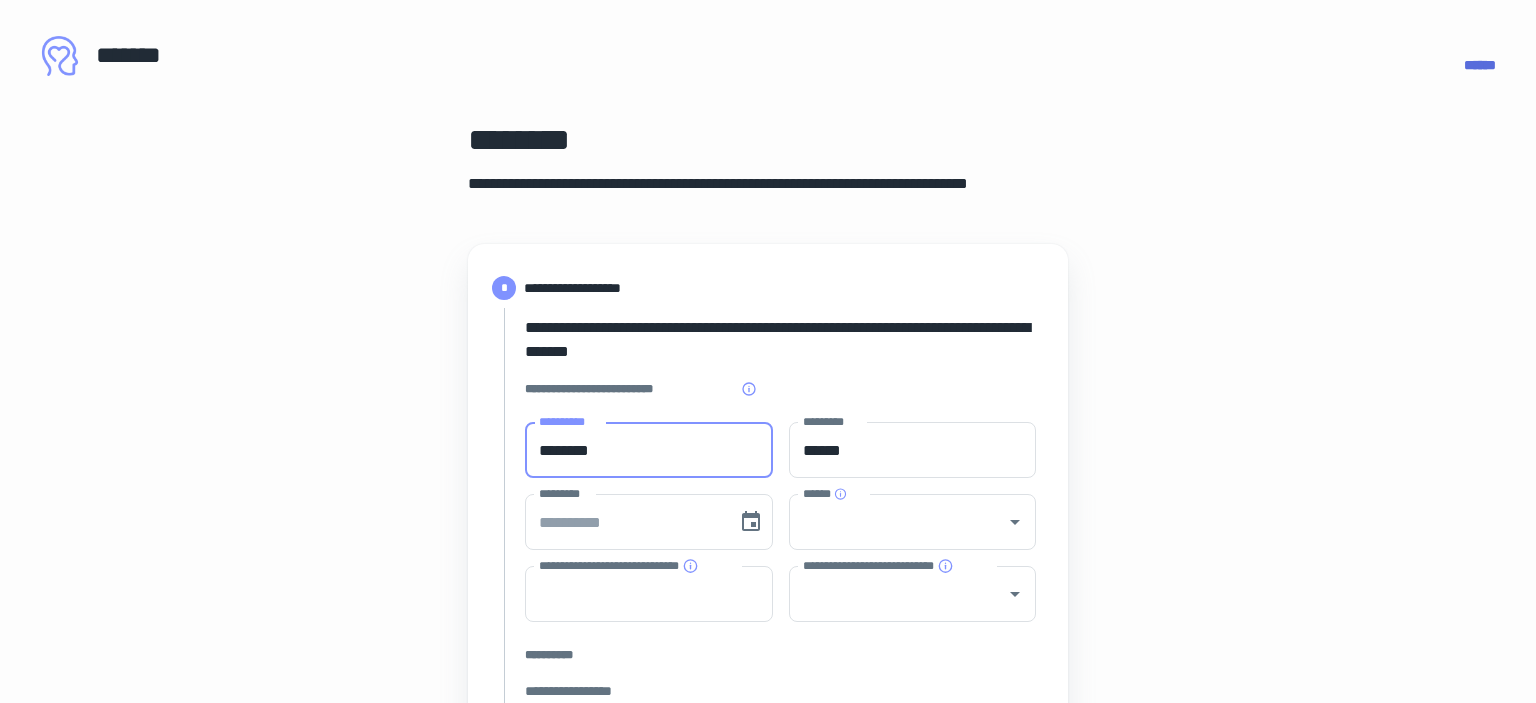 type on "********" 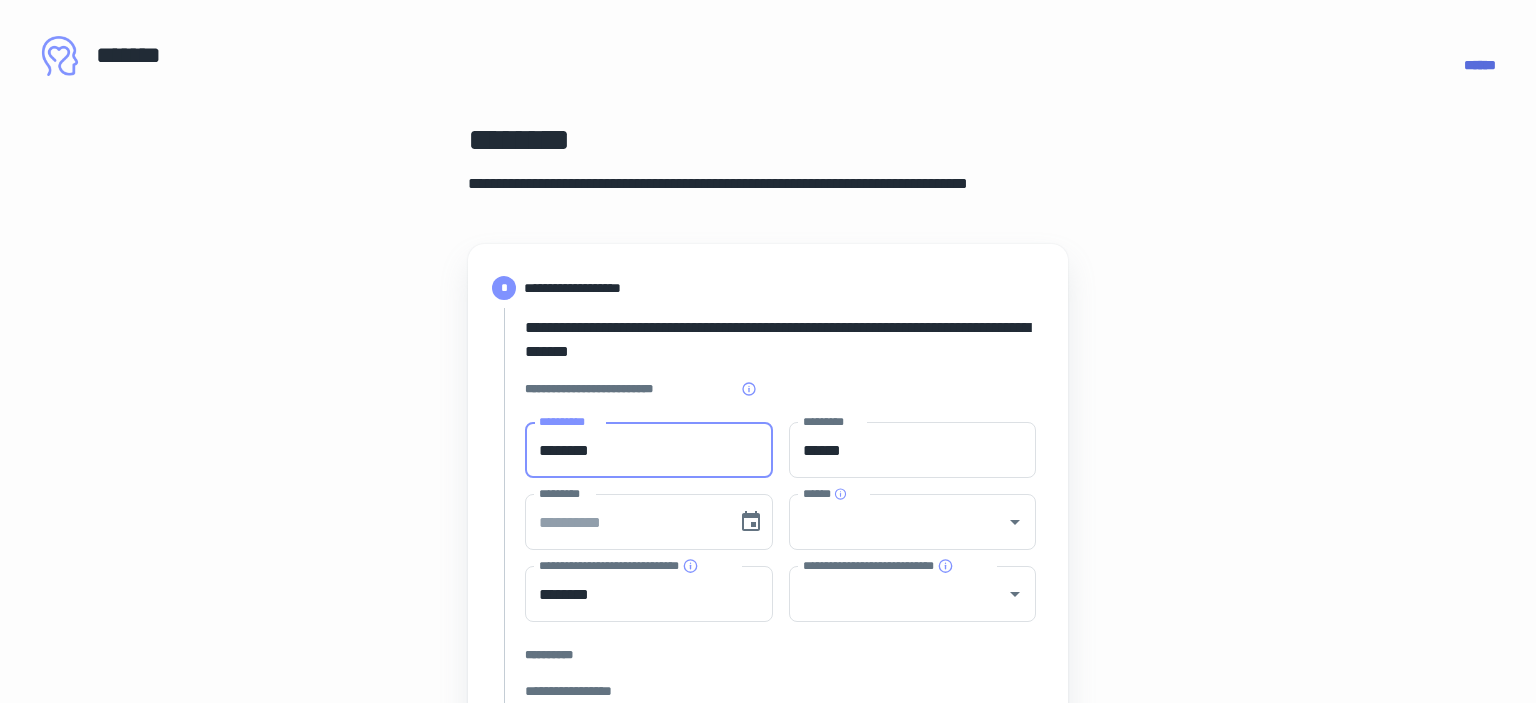 type on "**********" 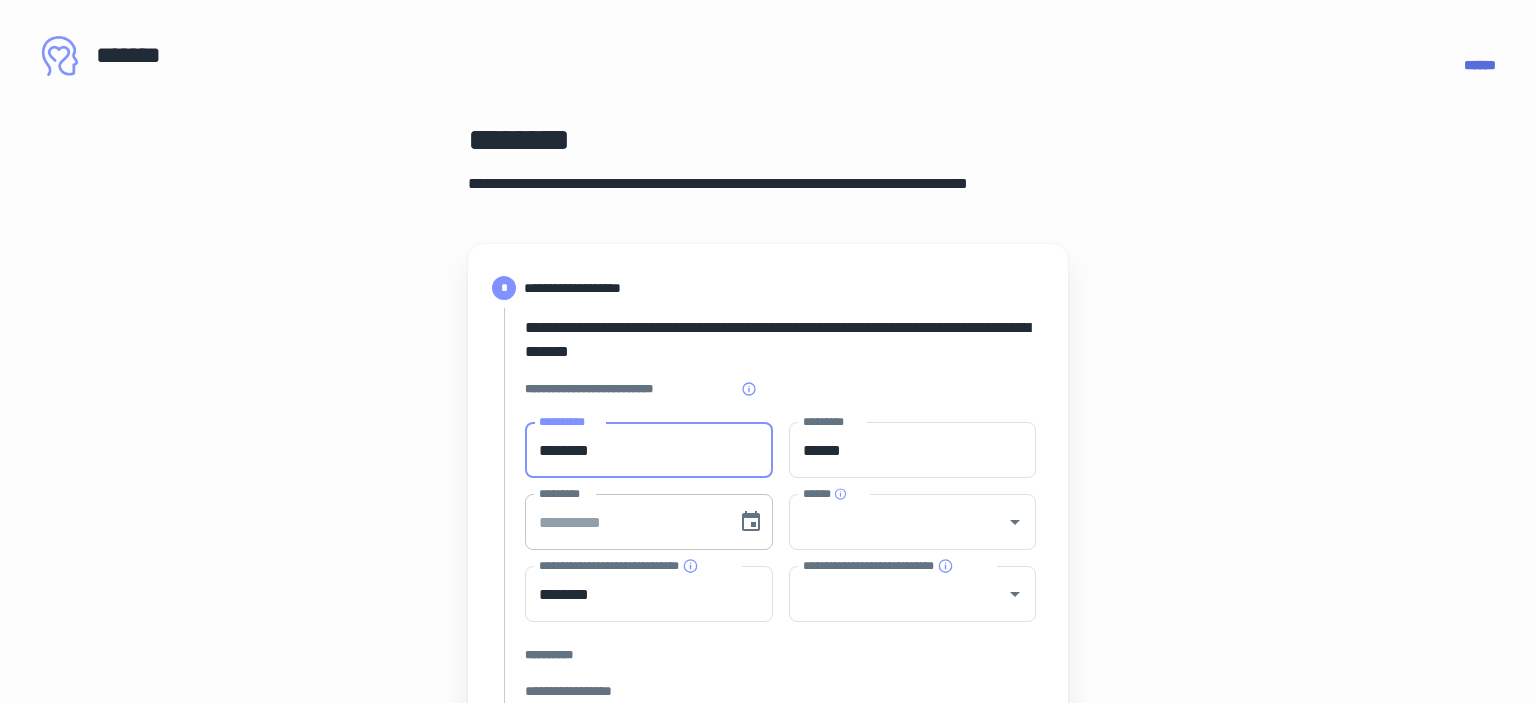 type on "*****" 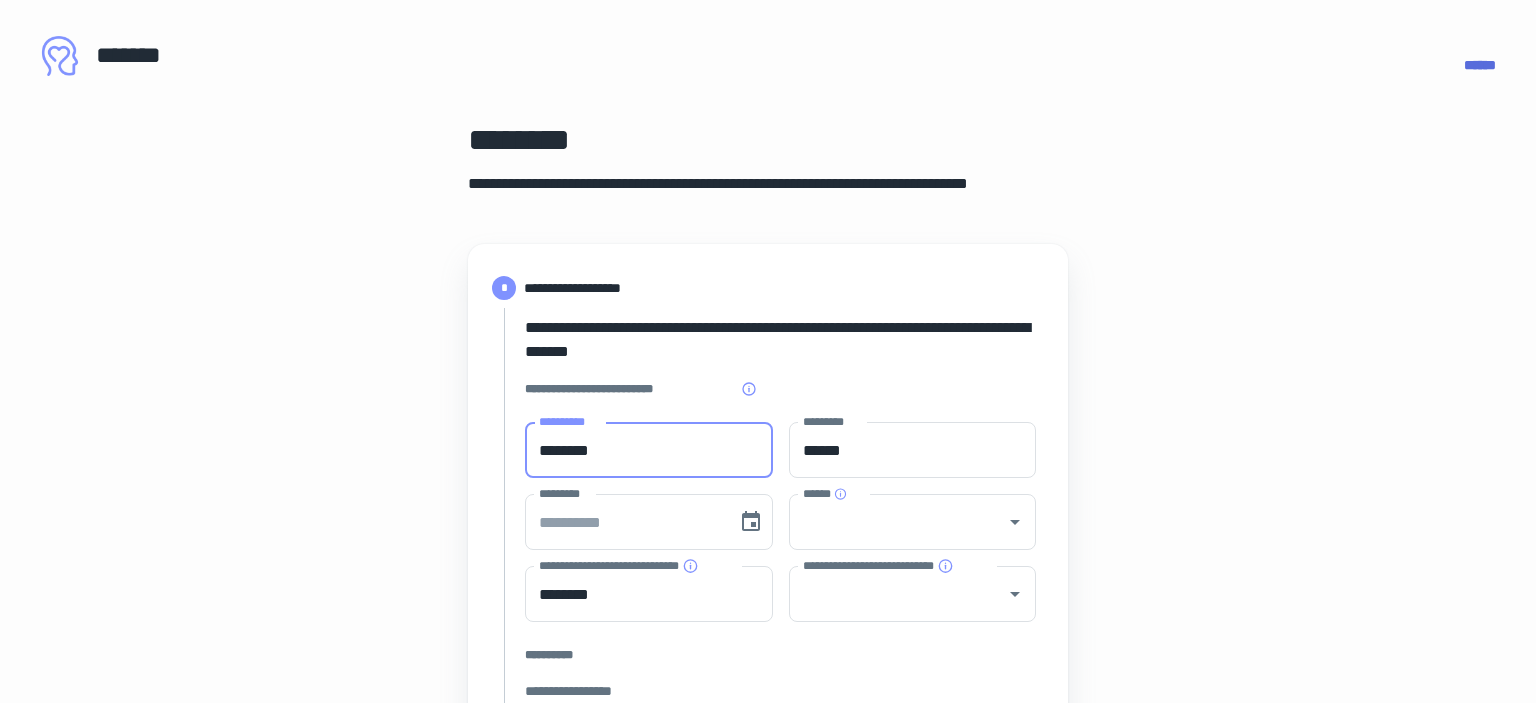 type 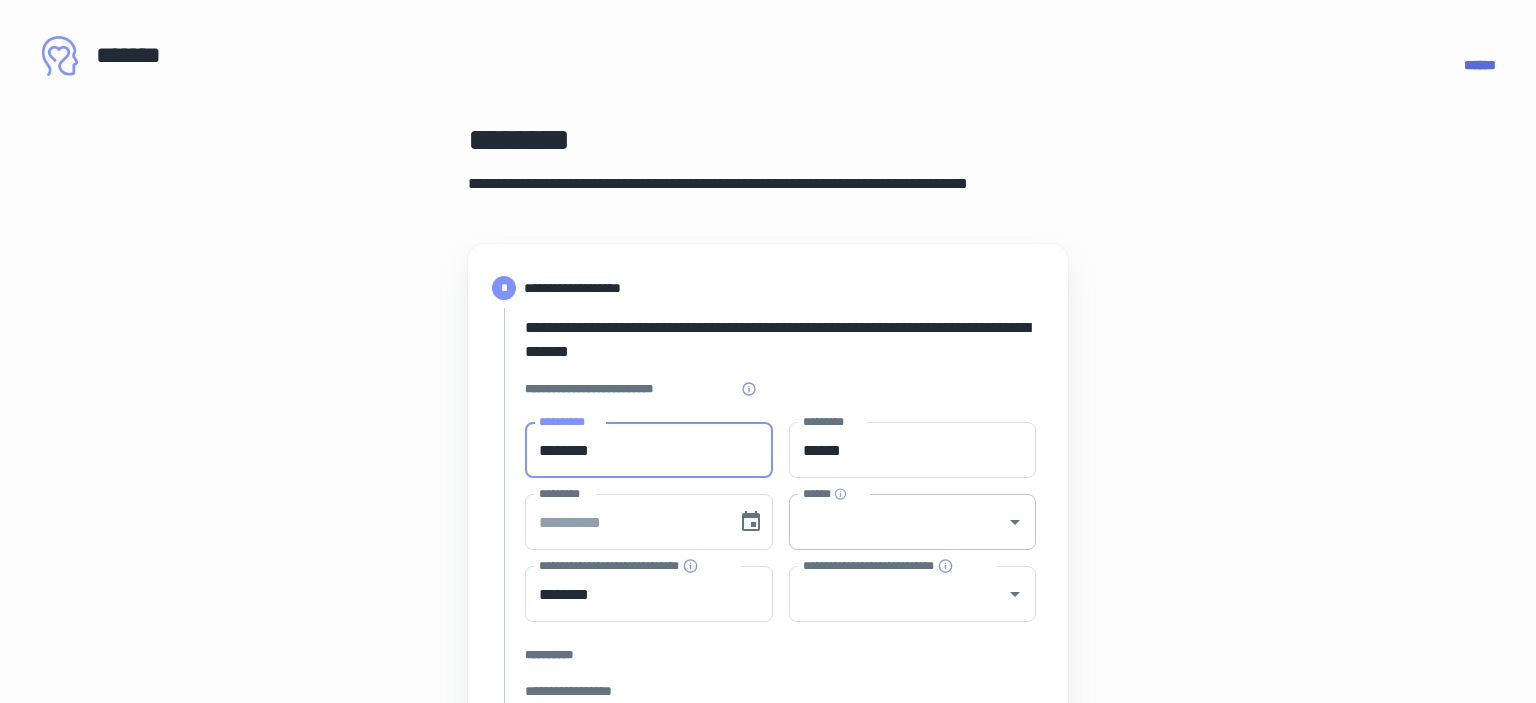 click on "******" at bounding box center (898, 522) 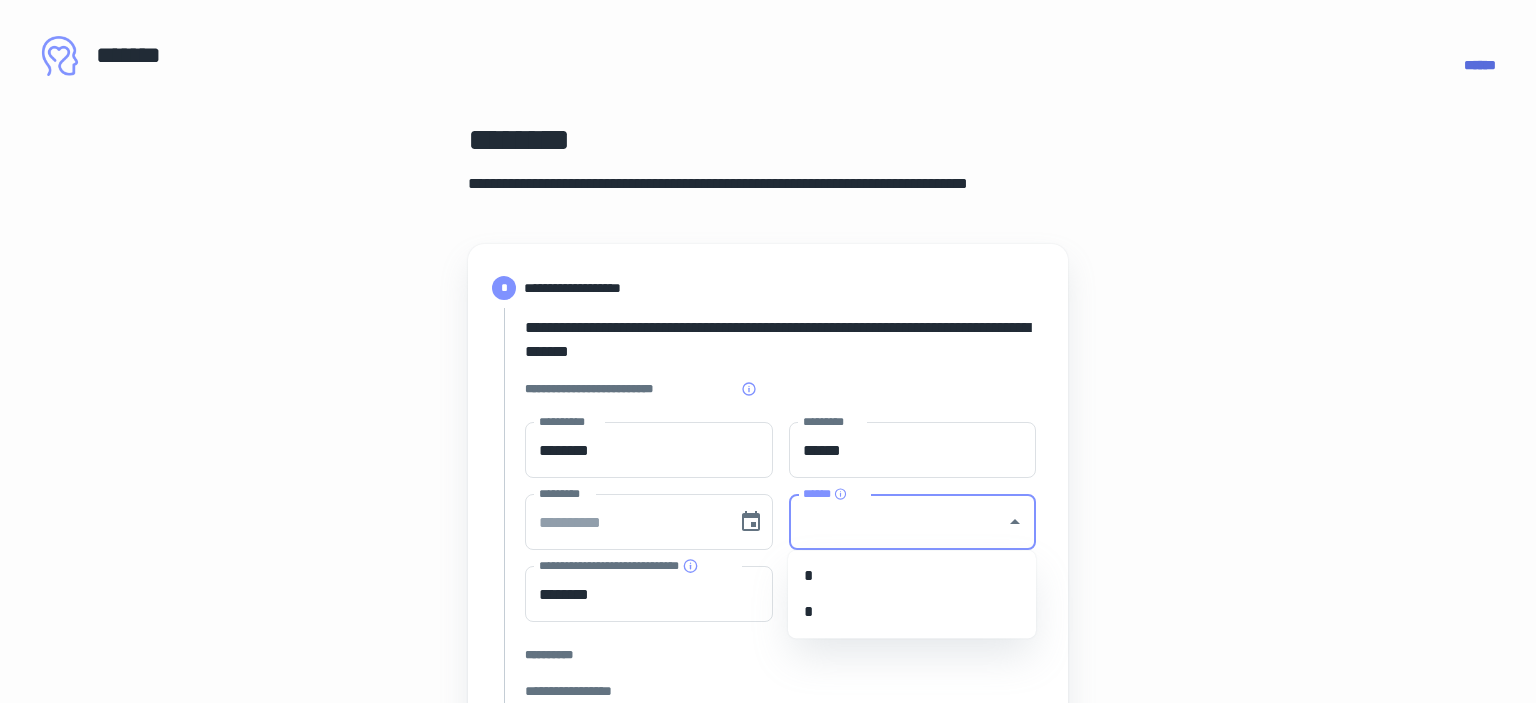 click on "* *" at bounding box center [912, 594] 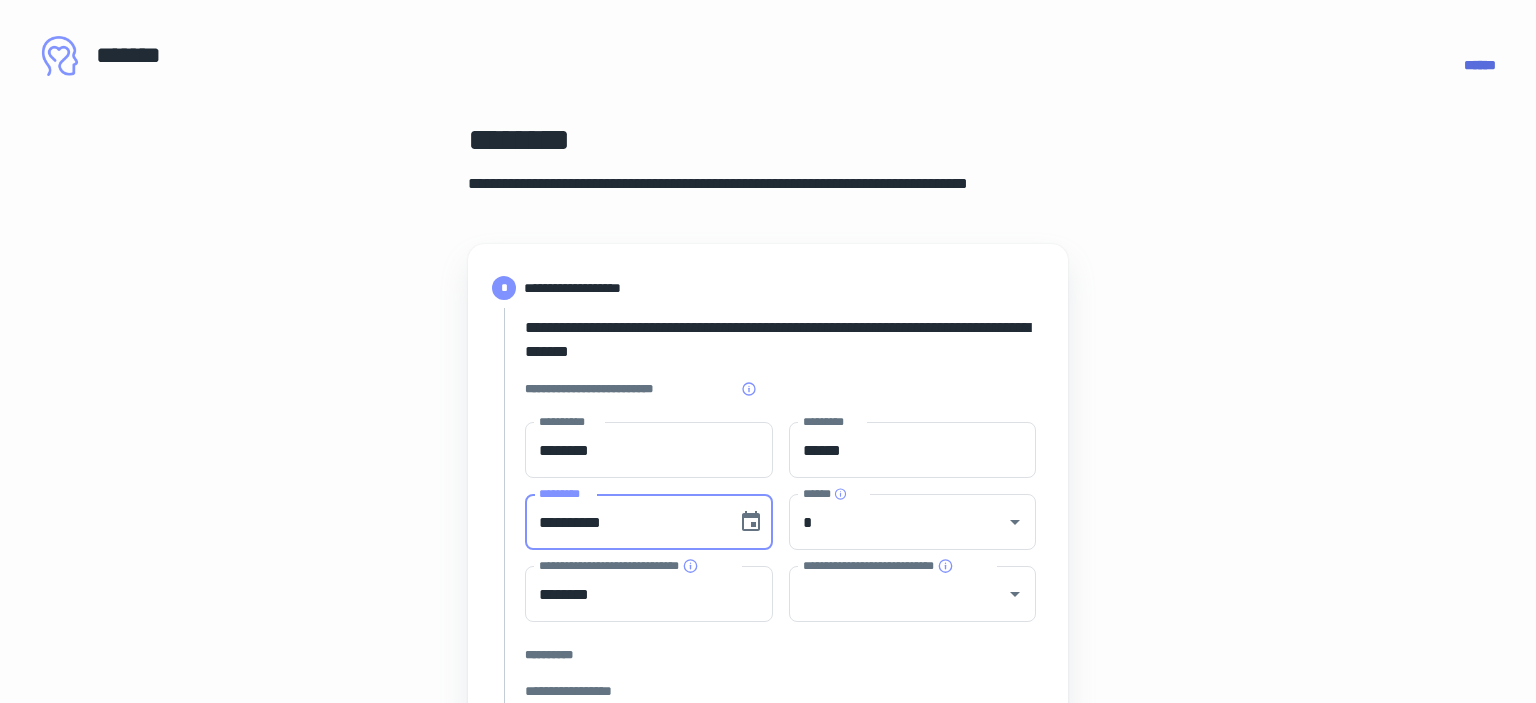 click on "**********" at bounding box center (624, 522) 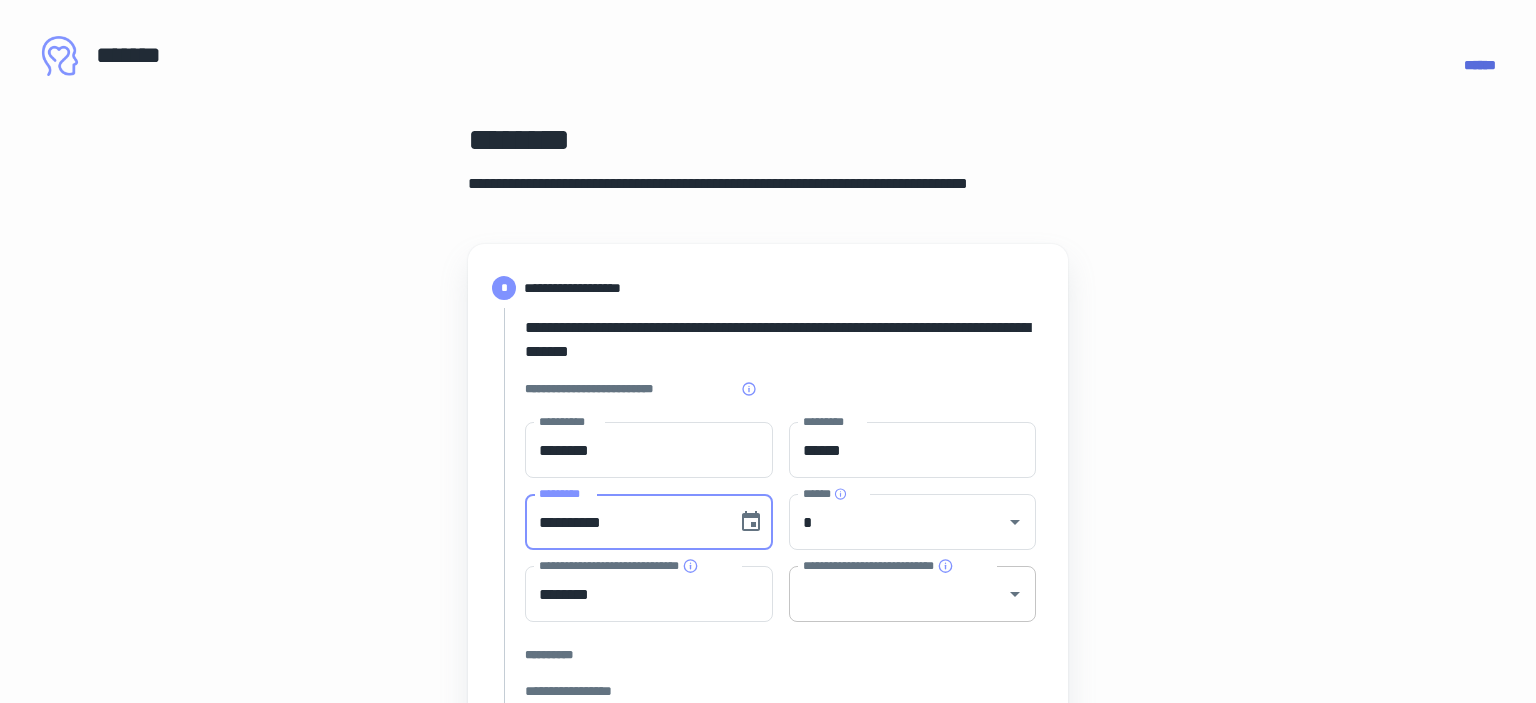 type on "**********" 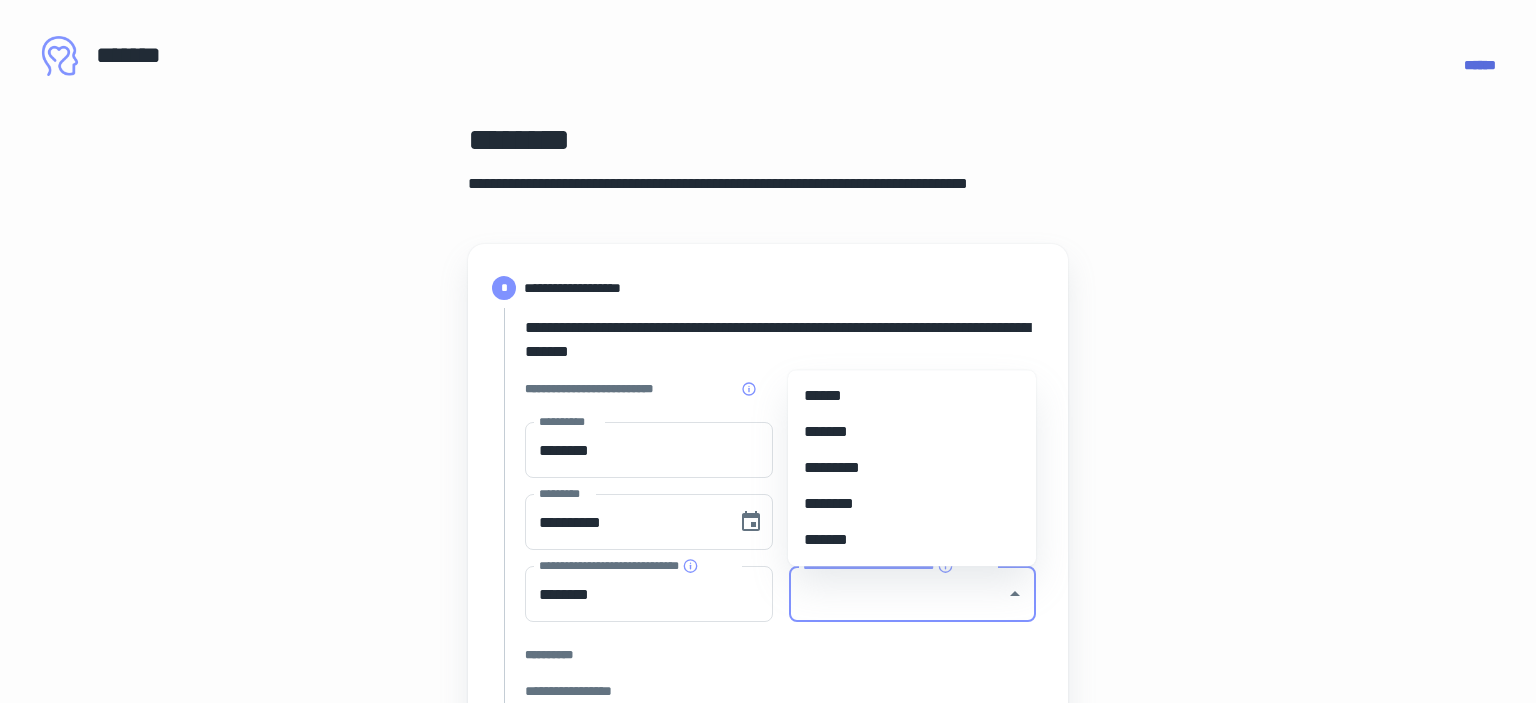 click on "**********" at bounding box center (898, 594) 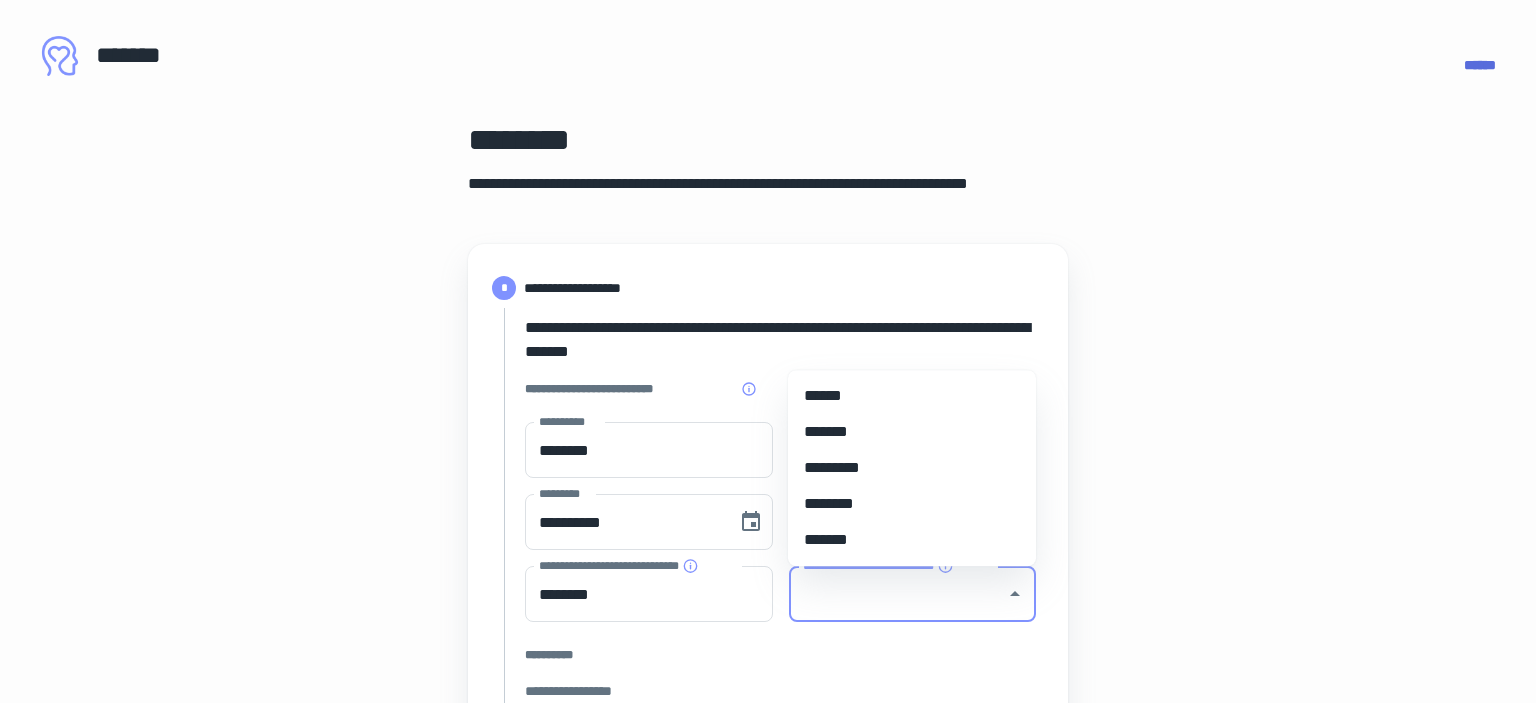 click on "*******" at bounding box center [912, 432] 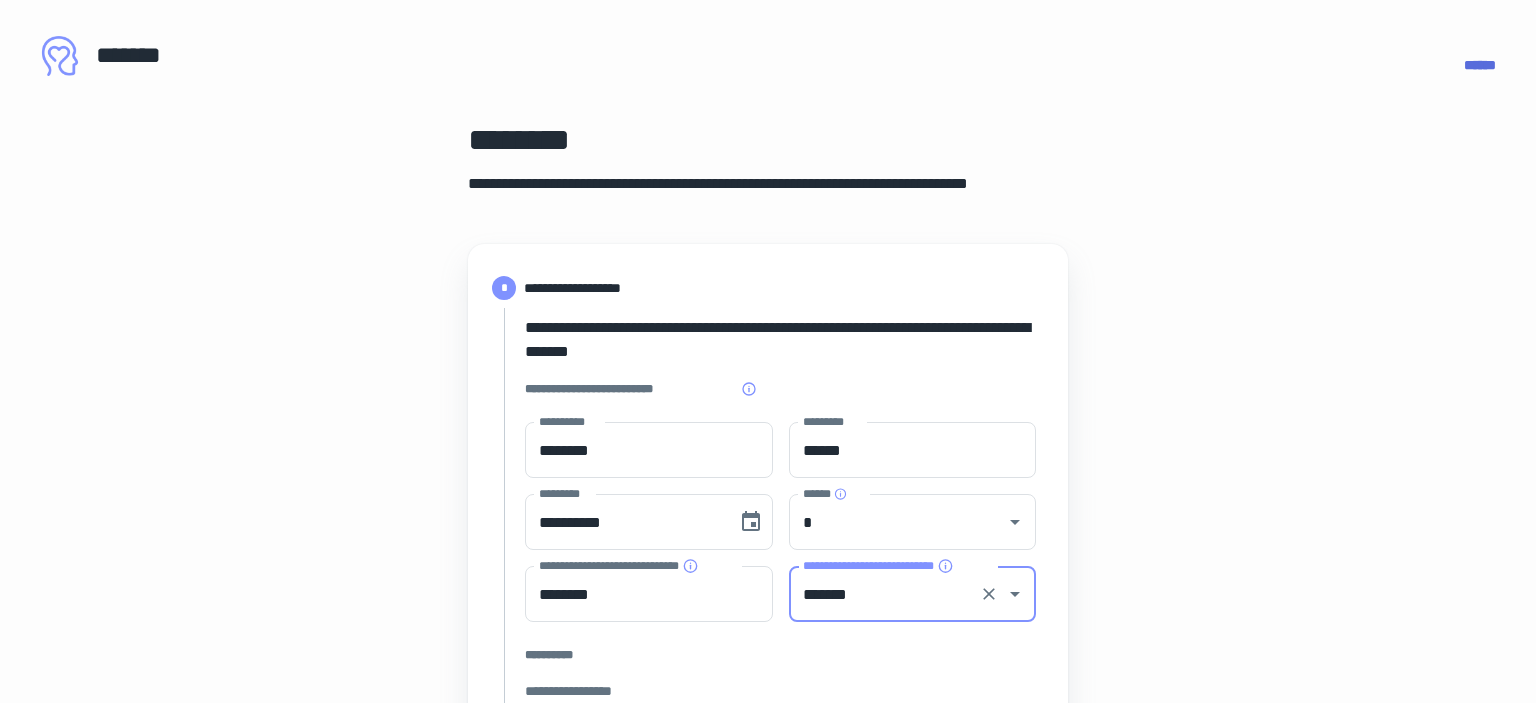 type on "*******" 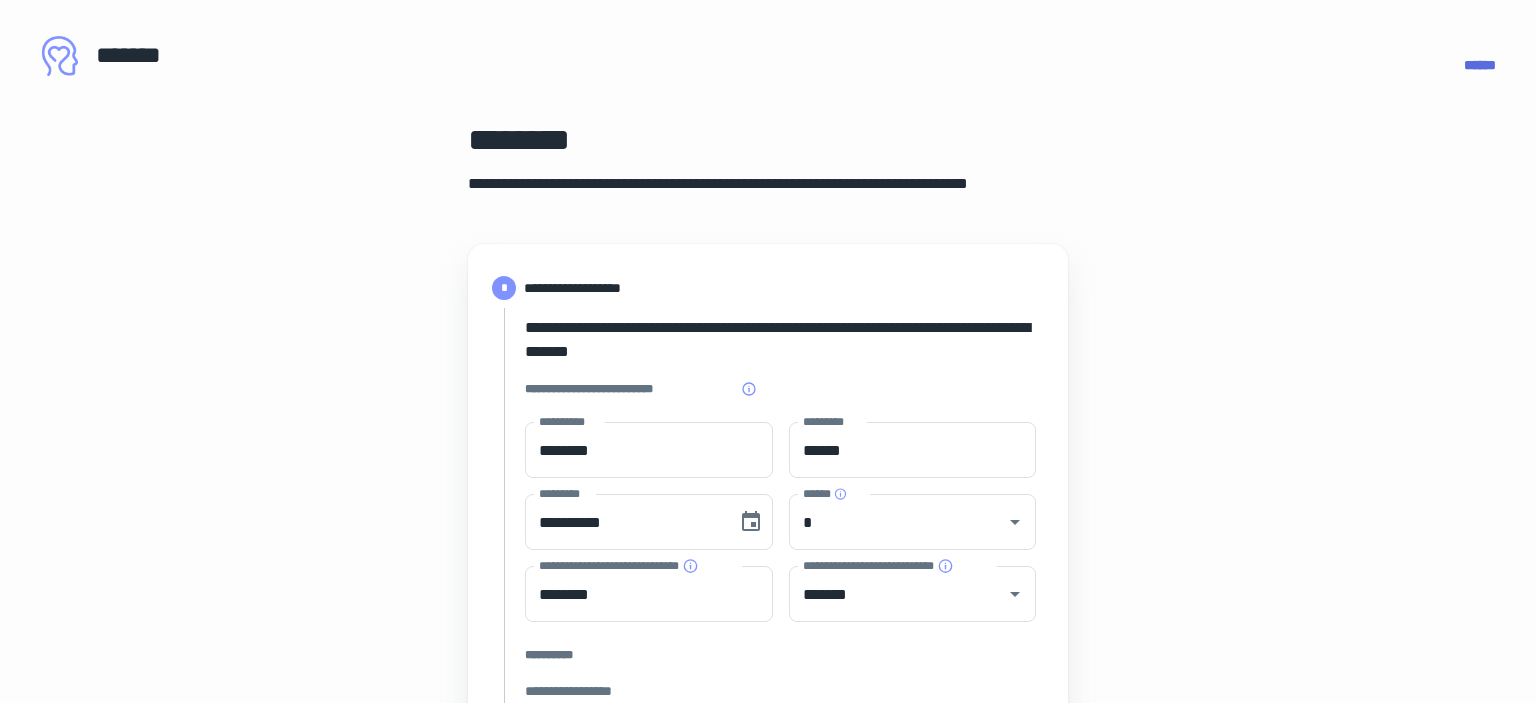 click on "**********" at bounding box center (768, 890) 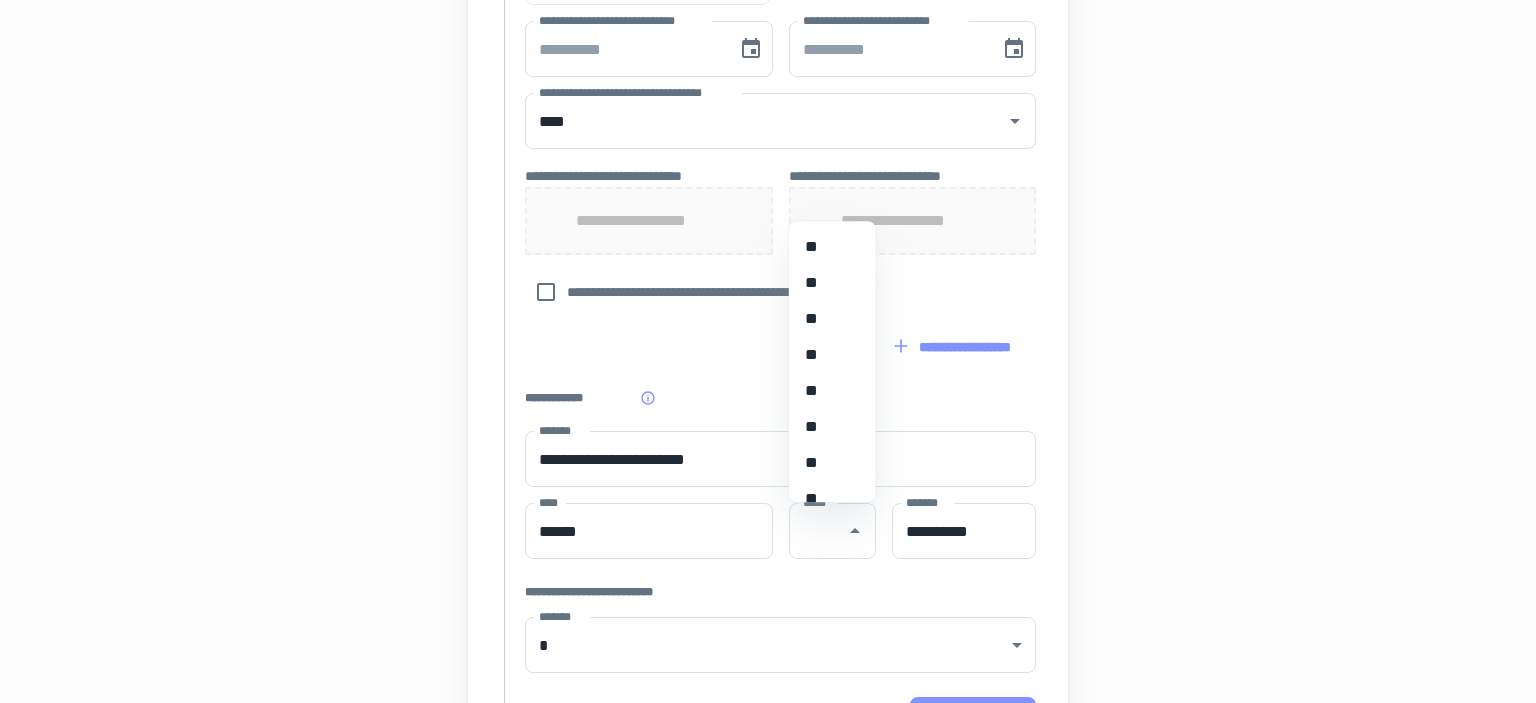 scroll, scrollTop: 1040, scrollLeft: 0, axis: vertical 